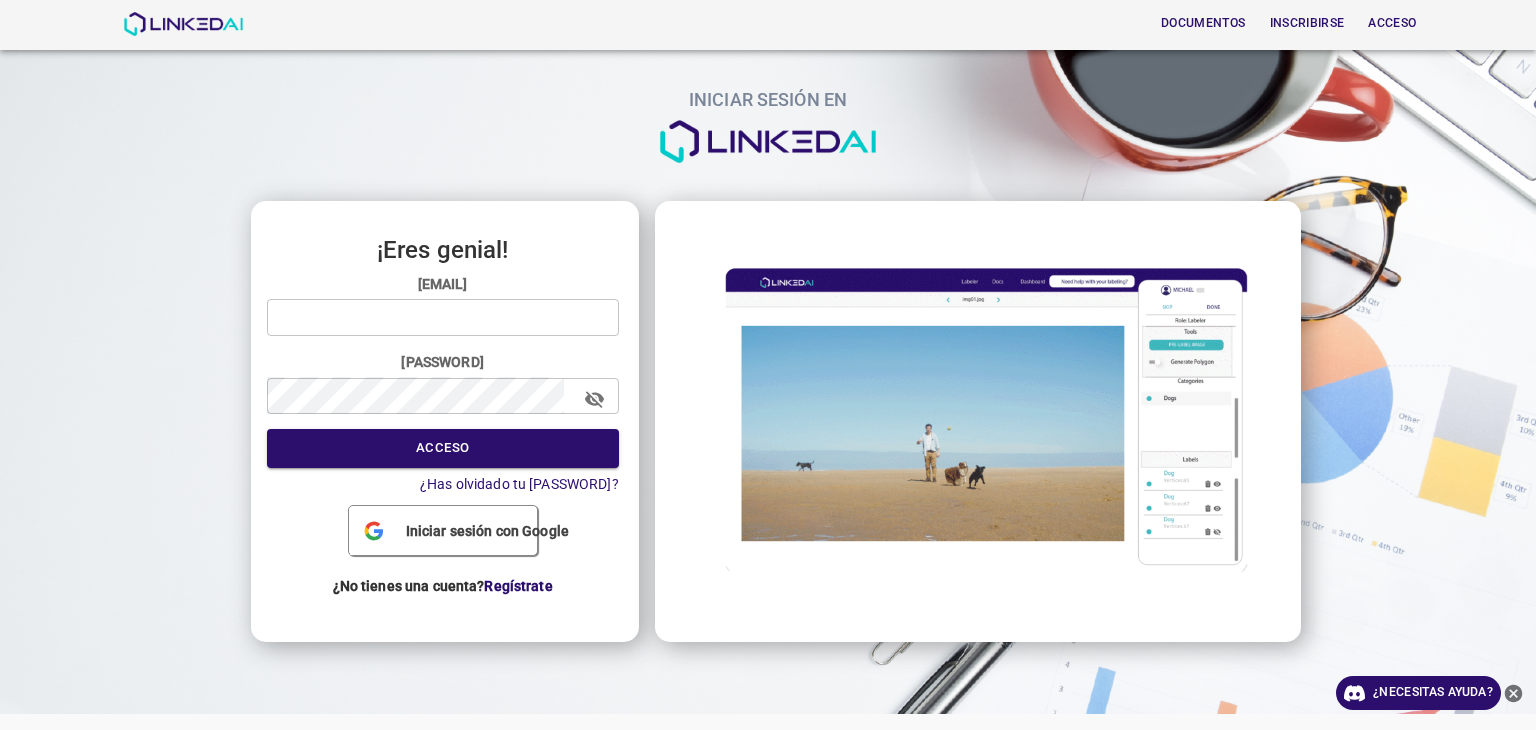 scroll, scrollTop: 0, scrollLeft: 0, axis: both 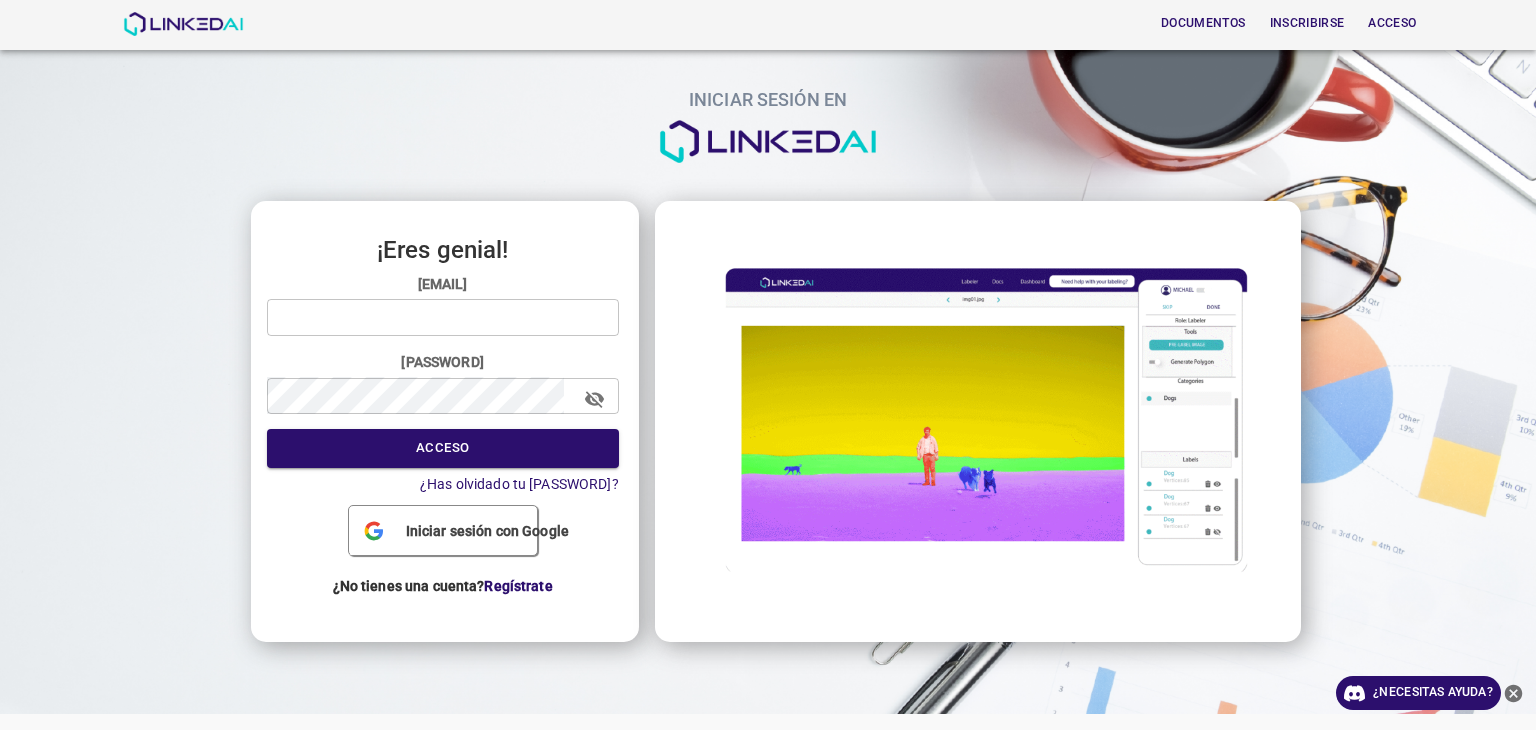 drag, startPoint x: 0, startPoint y: 0, endPoint x: 435, endPoint y: 527, distance: 683.34033 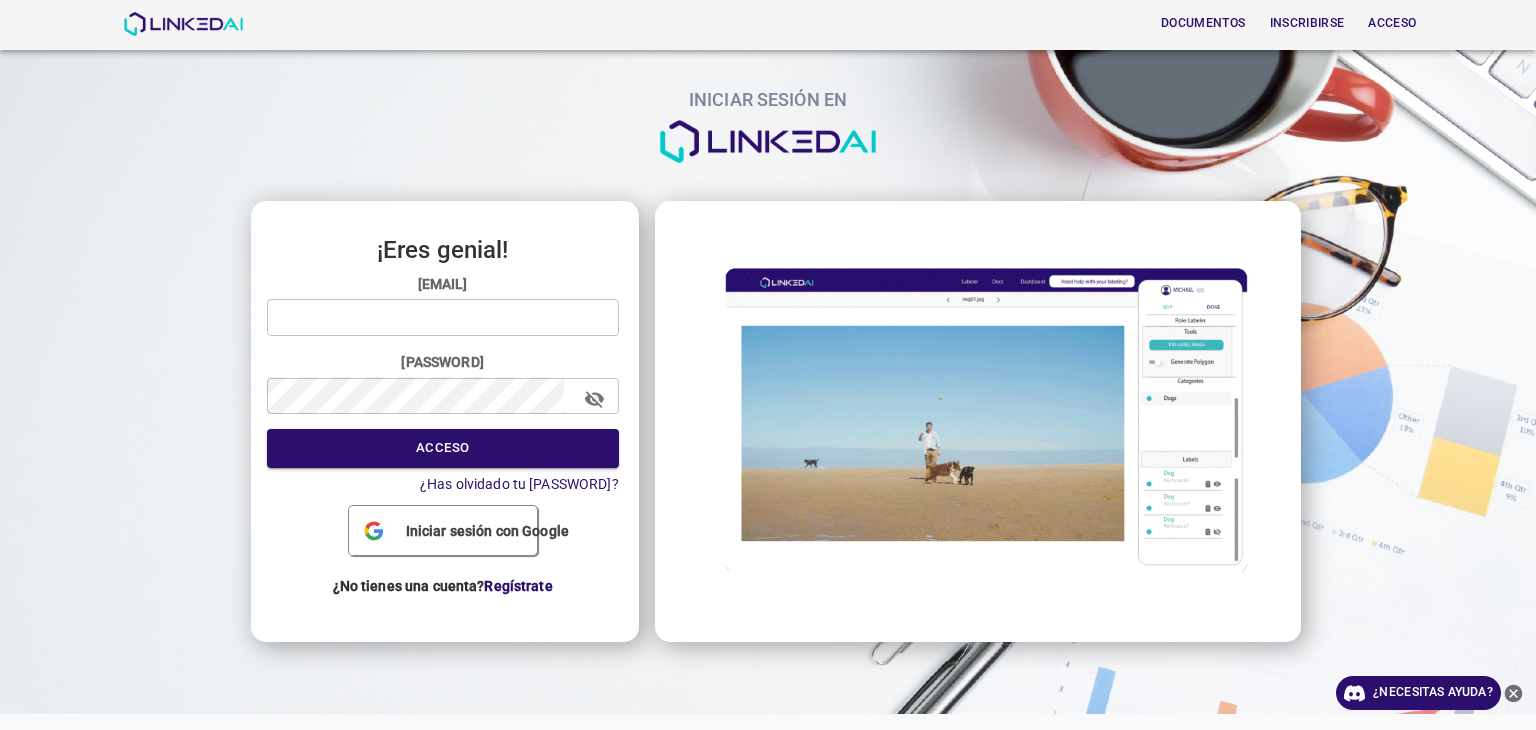 click on "Iniciar sesión con Google" at bounding box center (487, 531) 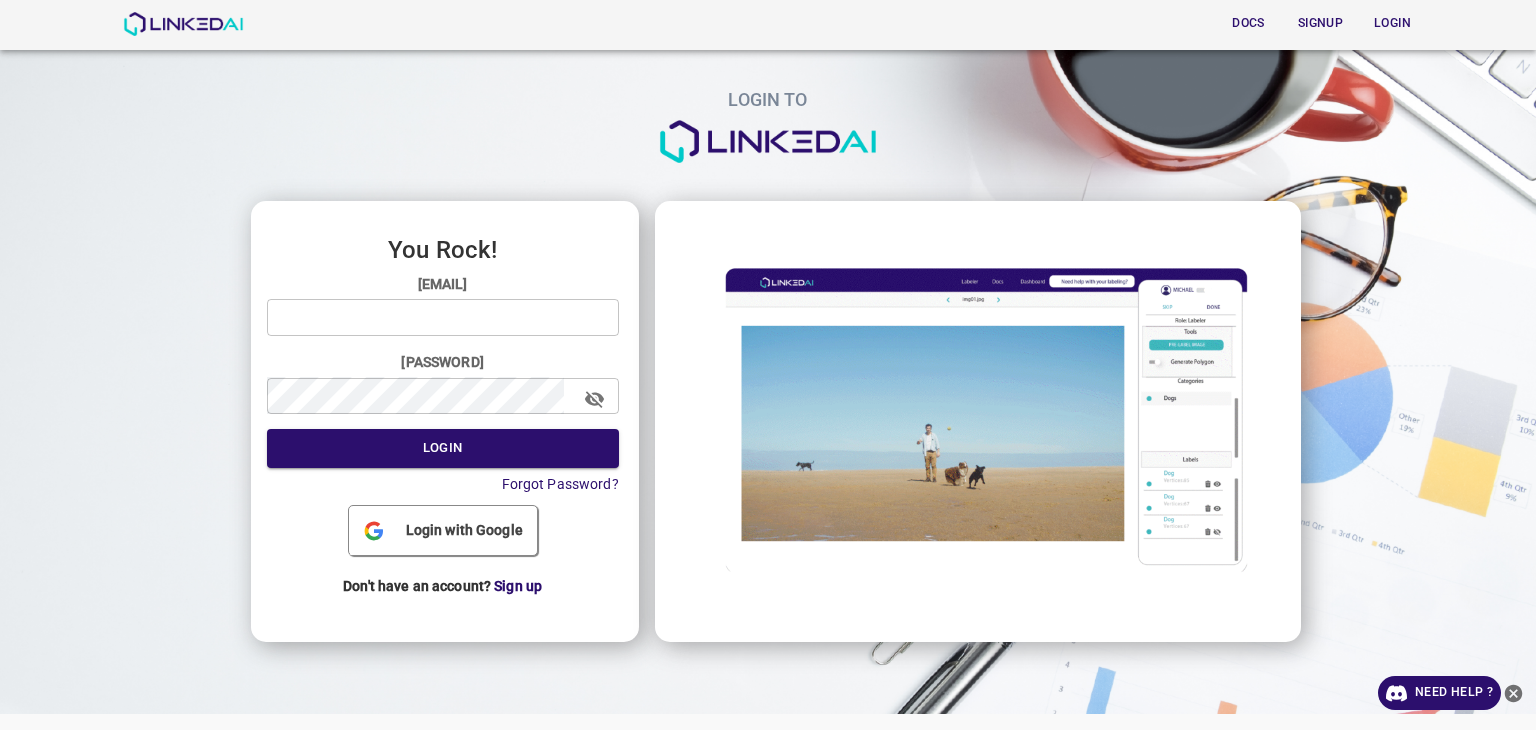 scroll, scrollTop: 0, scrollLeft: 0, axis: both 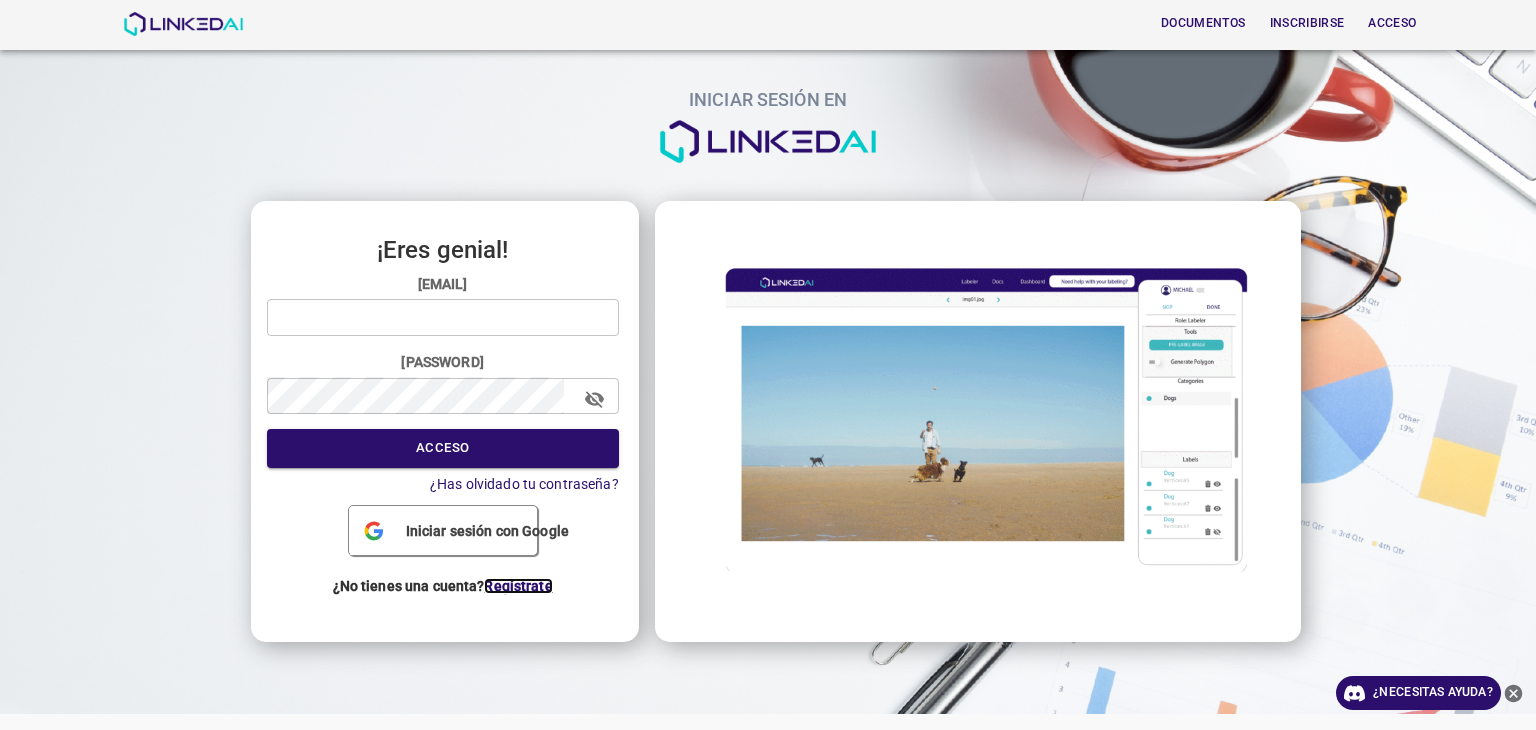 click on "Regístrate" at bounding box center (518, 586) 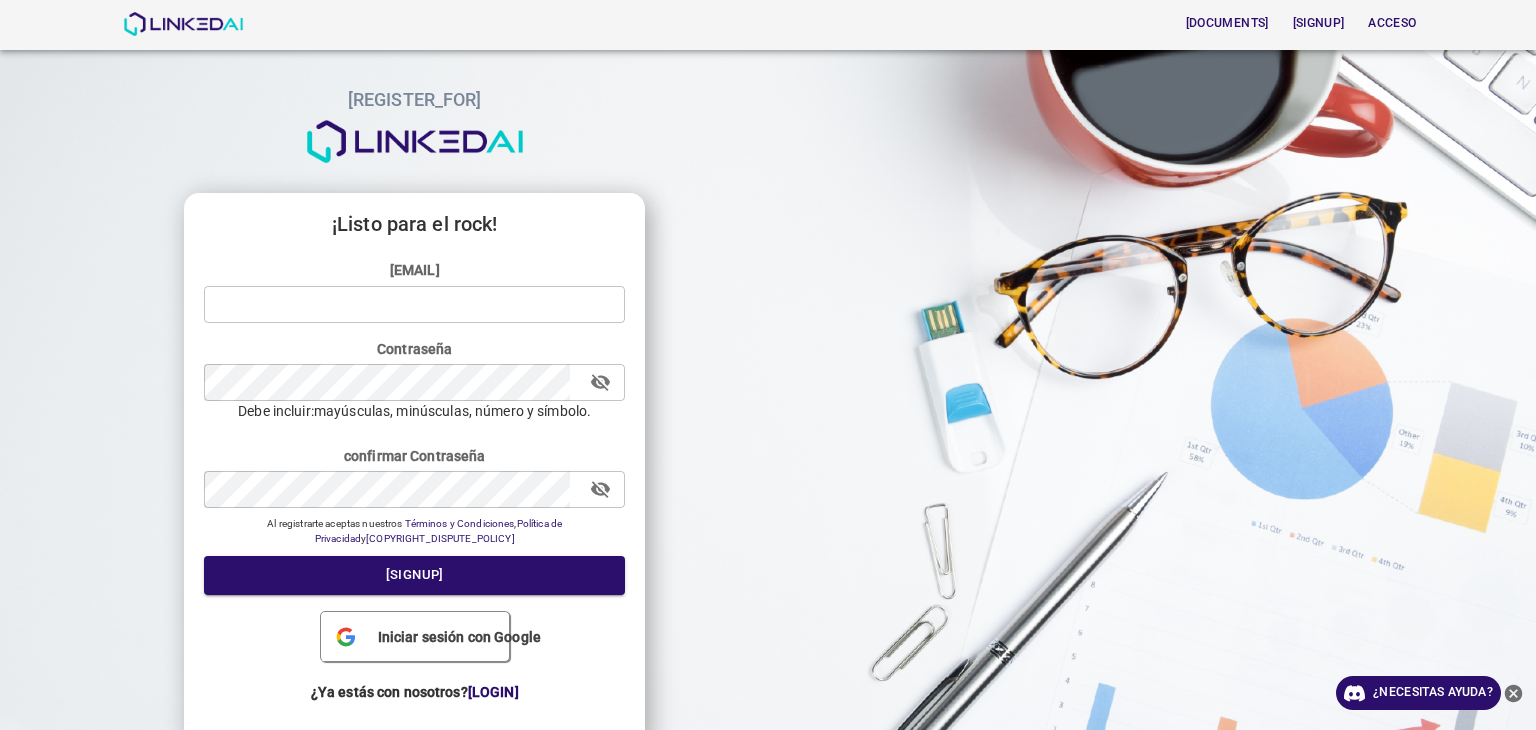 scroll, scrollTop: 0, scrollLeft: 0, axis: both 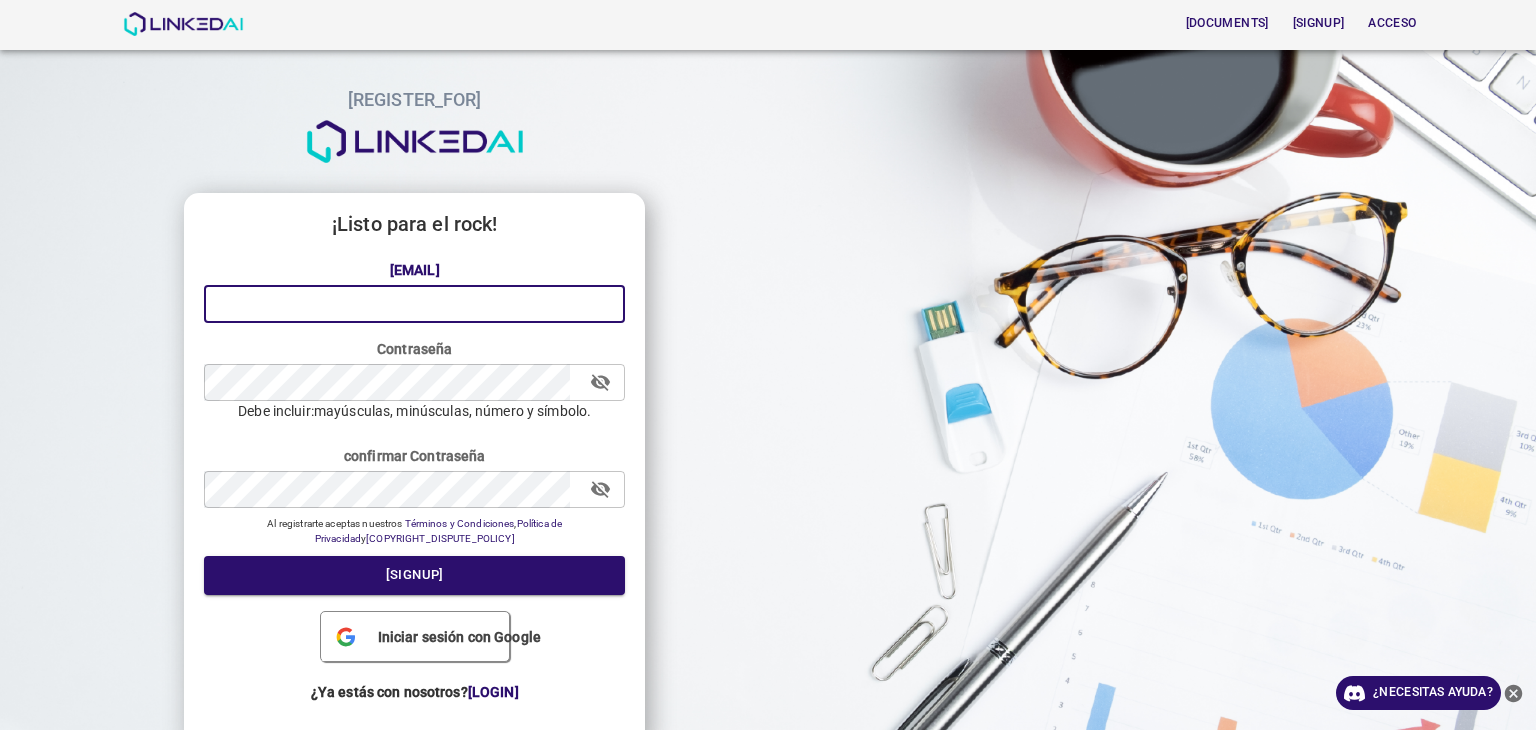 click at bounding box center [414, 303] 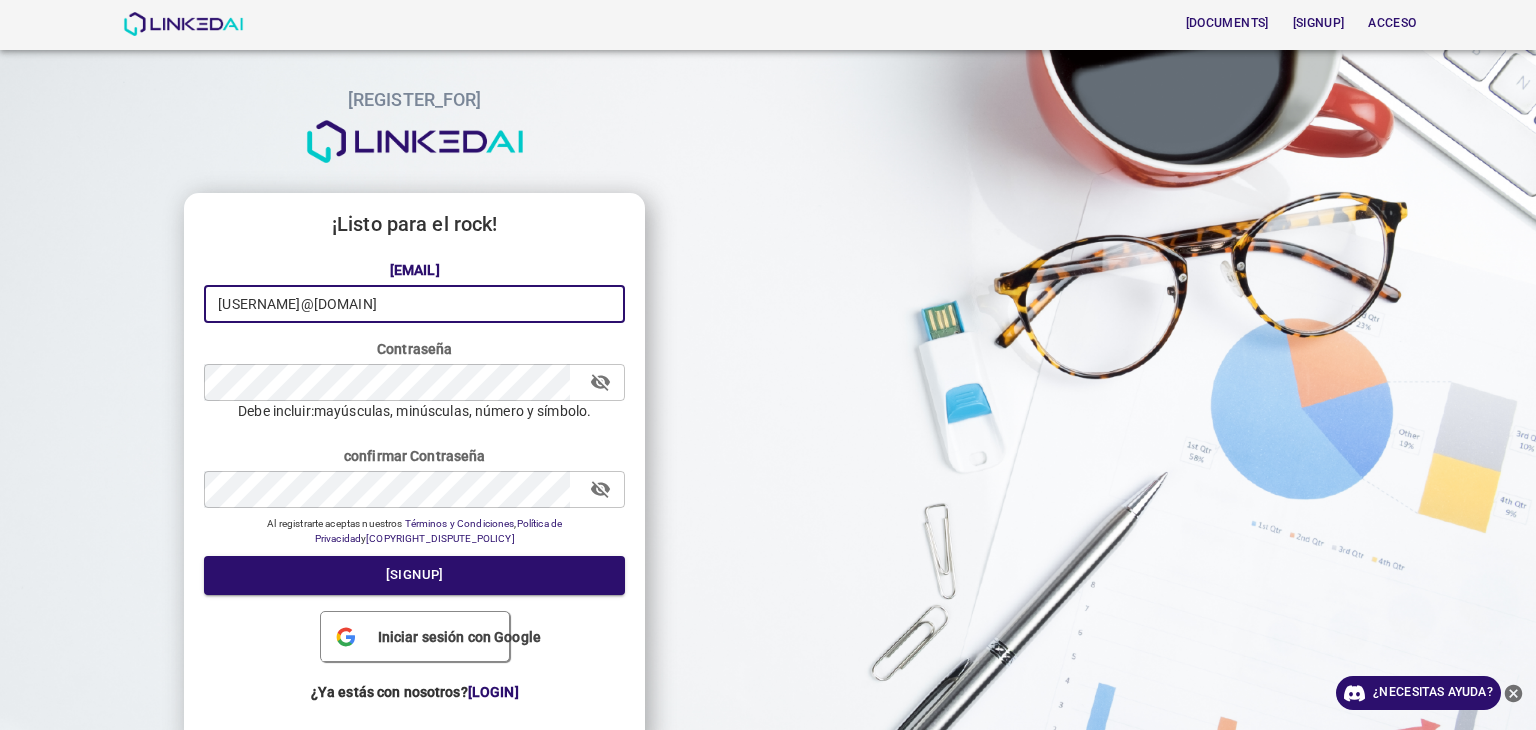 type on "[USERNAME]@[DOMAIN]" 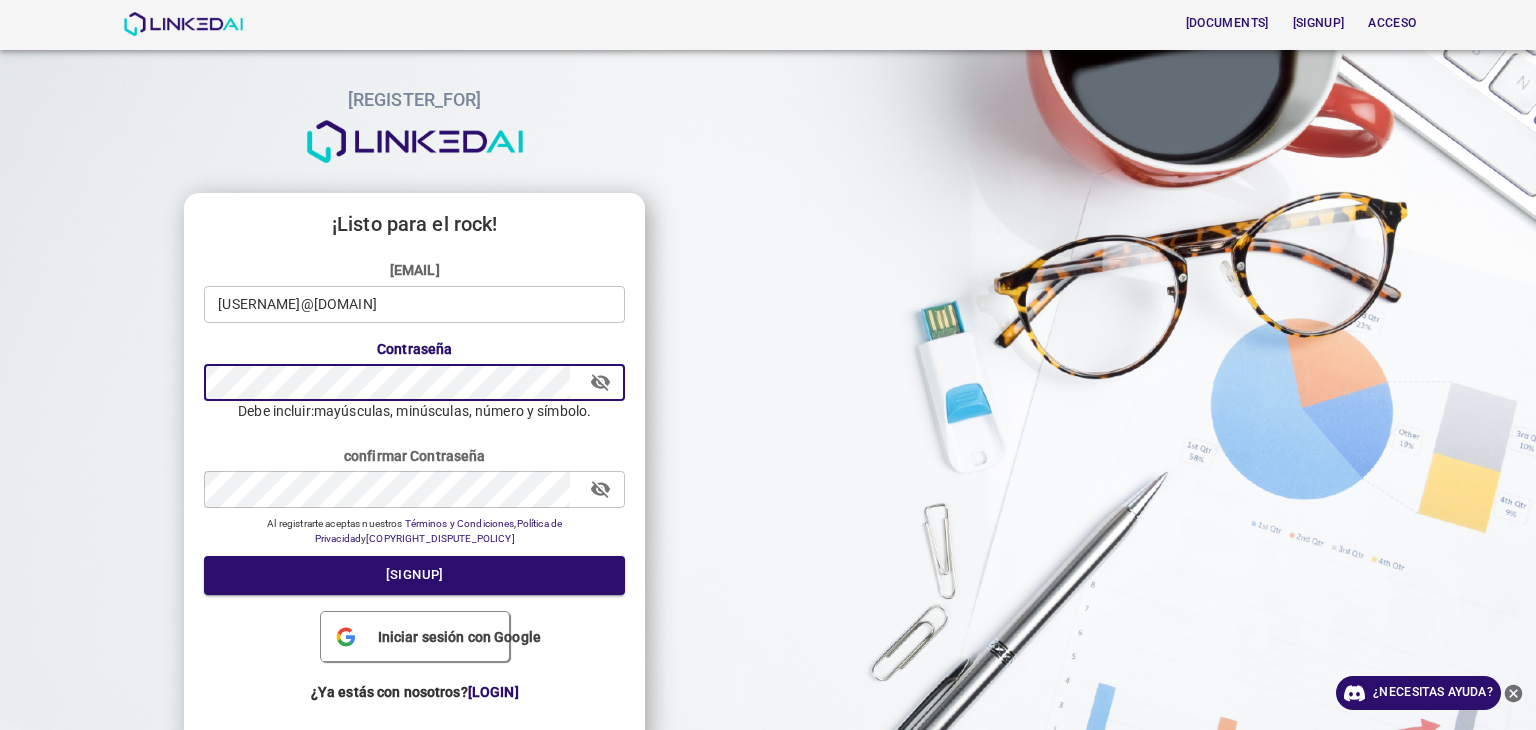 click at bounding box center [600, 382] 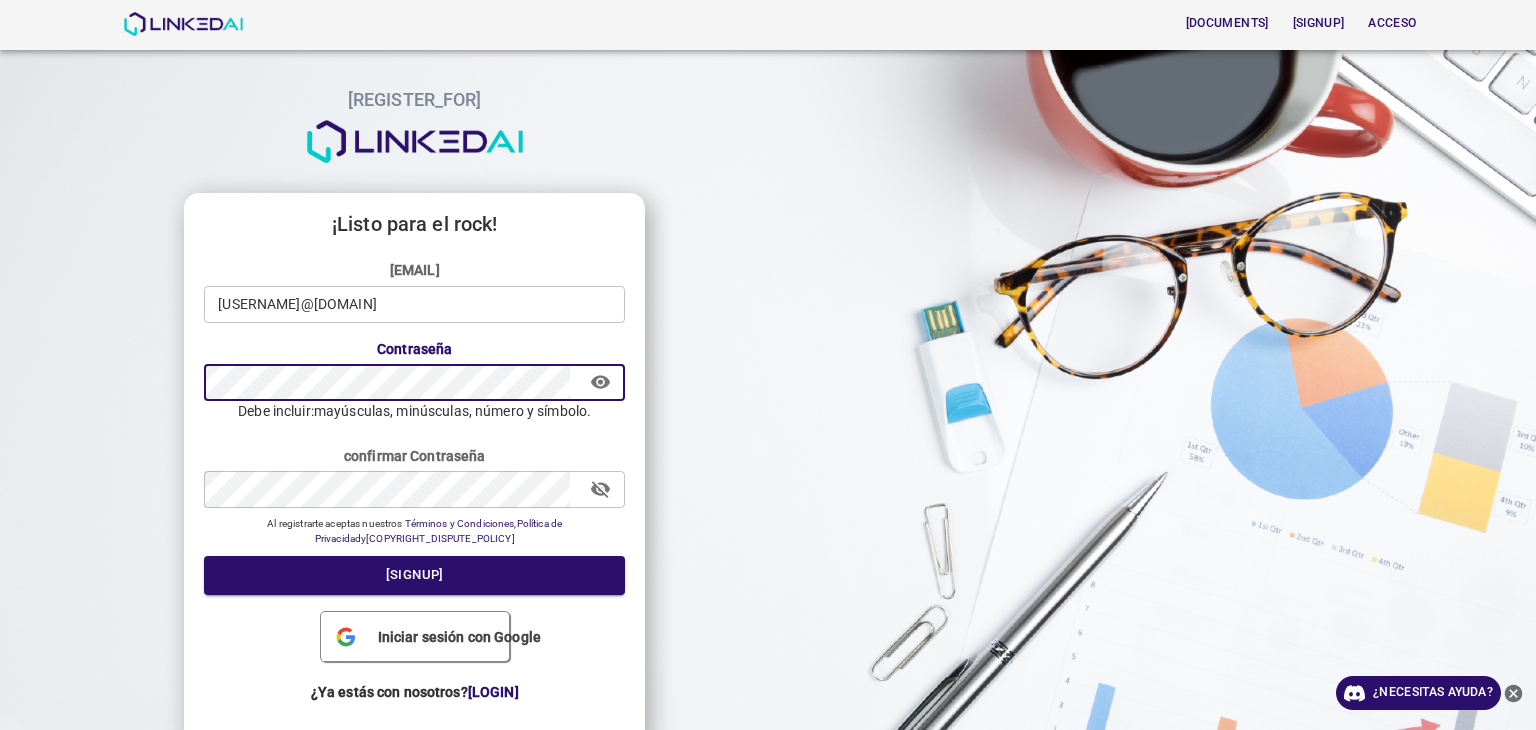 click on "¡Listo para el rock! Correo electrónico [USERNAME]@[DOMAIN] ​ Contraseña ​ Debe incluir:  mayúsculas, minúsculas, número y símbolo.   confirmar Contraseña ​ Al registrarte aceptas nuestros    Términos y Condiciones  ,  Política de Privacidad  y  Política de Disputas de Derechos de Autor.         Inscribirse Iniciar sesión con Google ¿Ya estás con nosotros?  Inicia sesión" at bounding box center (414, 470) 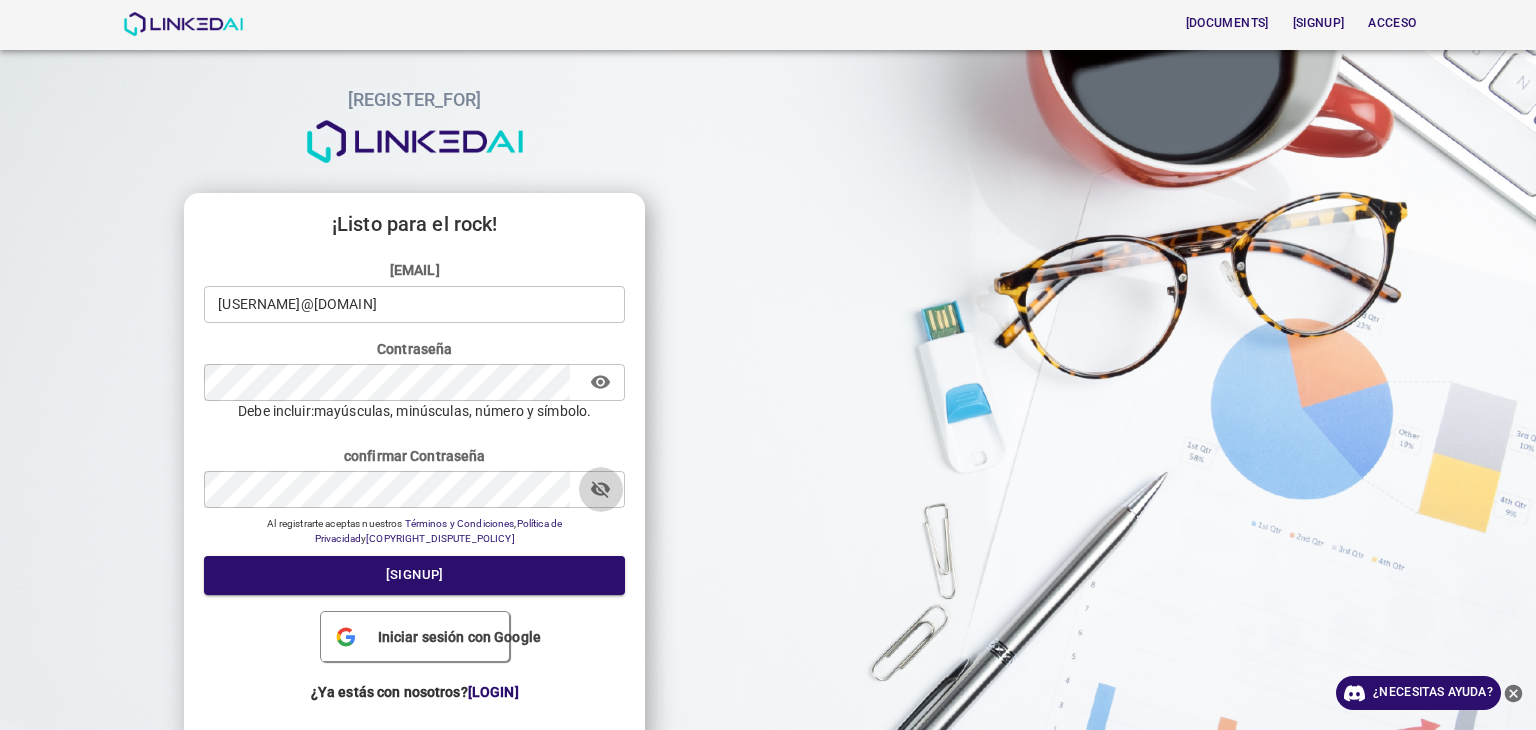 click at bounding box center (600, 489) 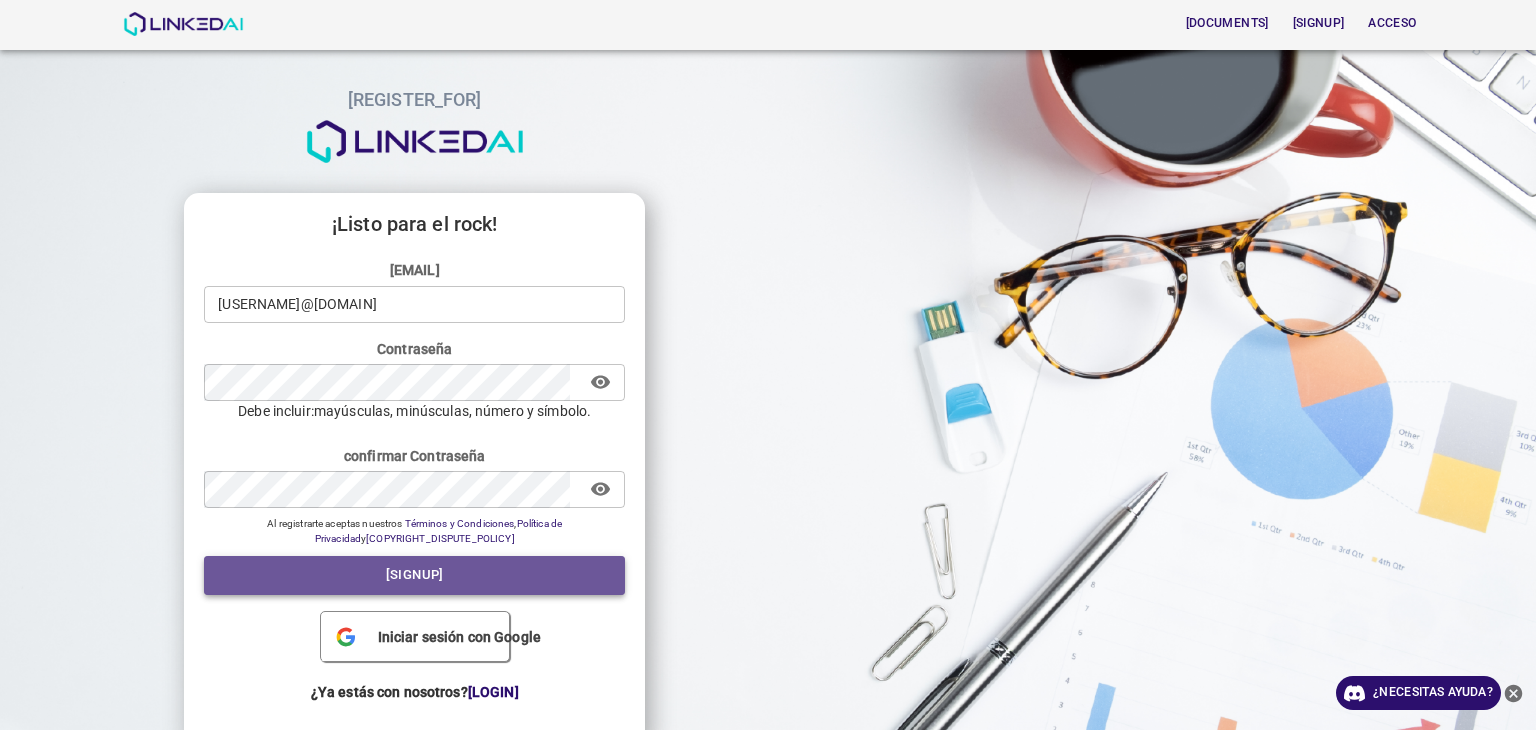 click on "[SIGNUP]" at bounding box center [415, 574] 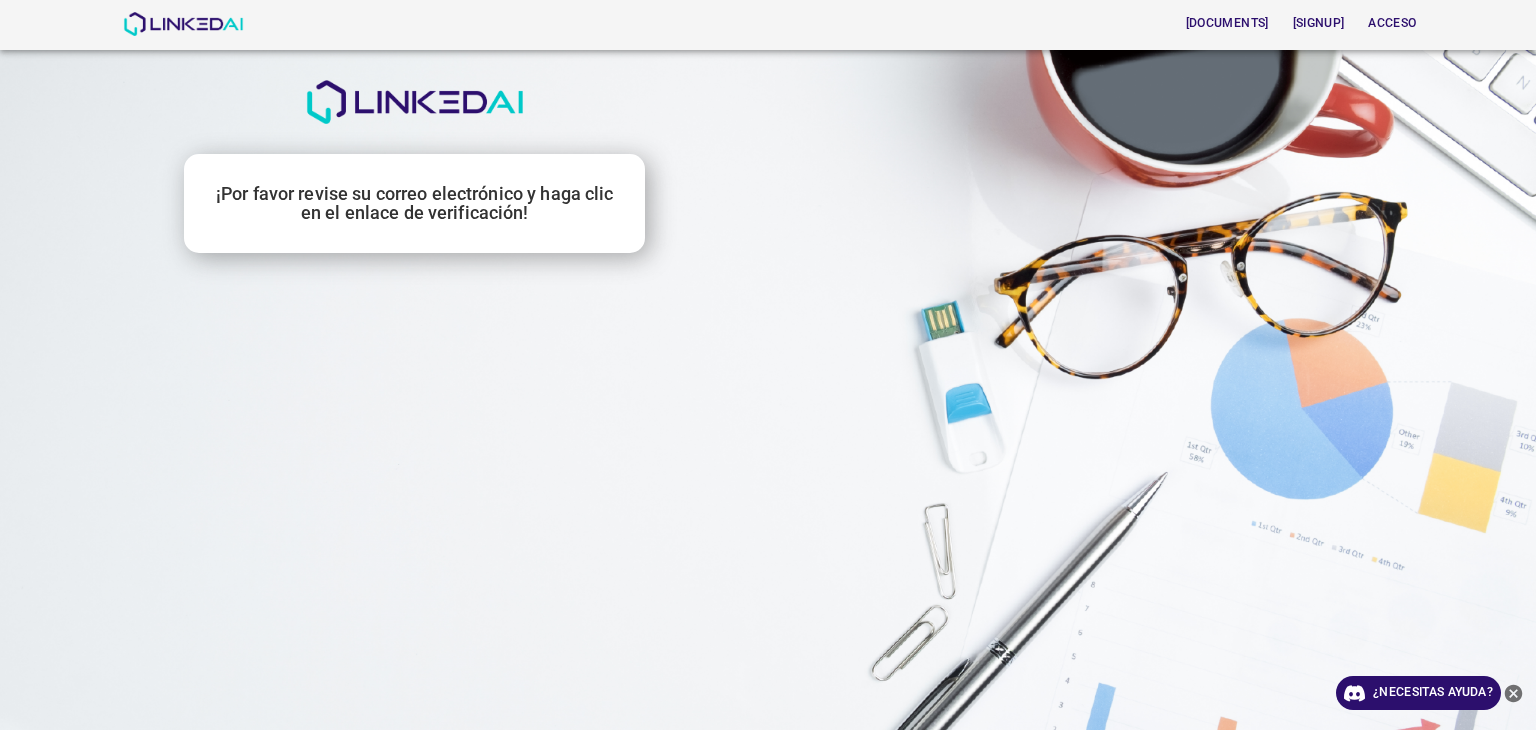 click on "¡Por favor revise su correo electrónico y haga clic en el enlace de verificación!" at bounding box center [768, 365] 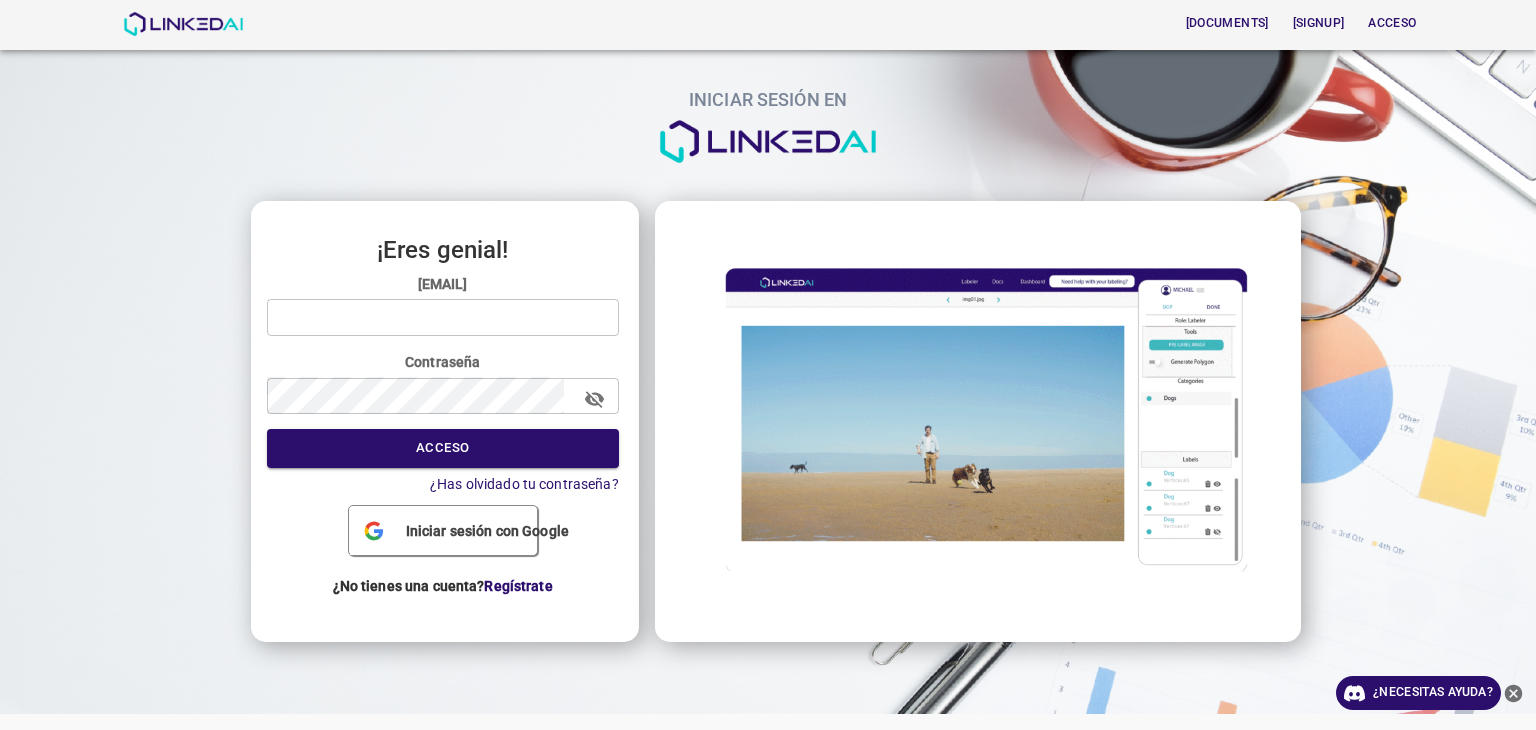 type on "[USERNAME]@[DOMAIN]" 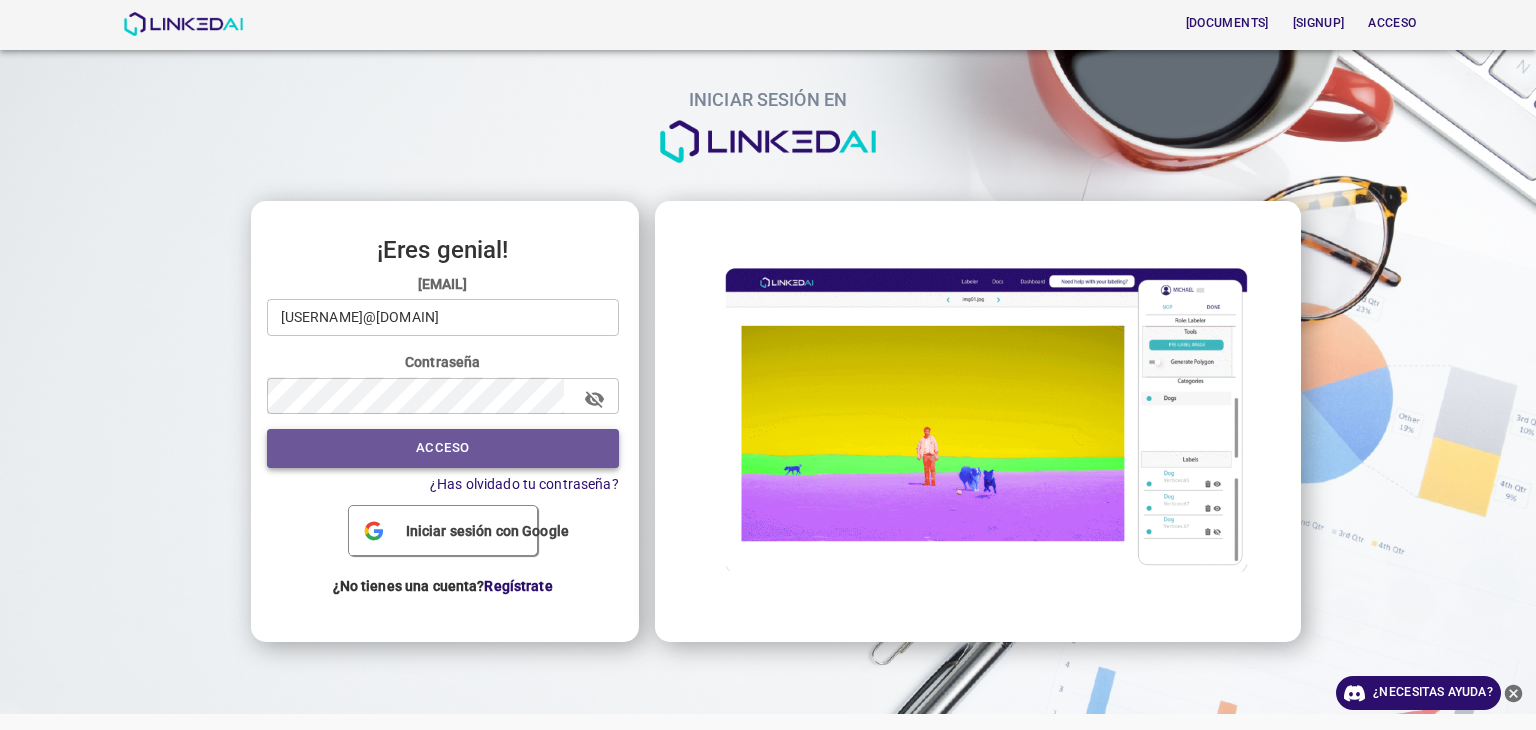 click on "Acceso" at bounding box center [442, 447] 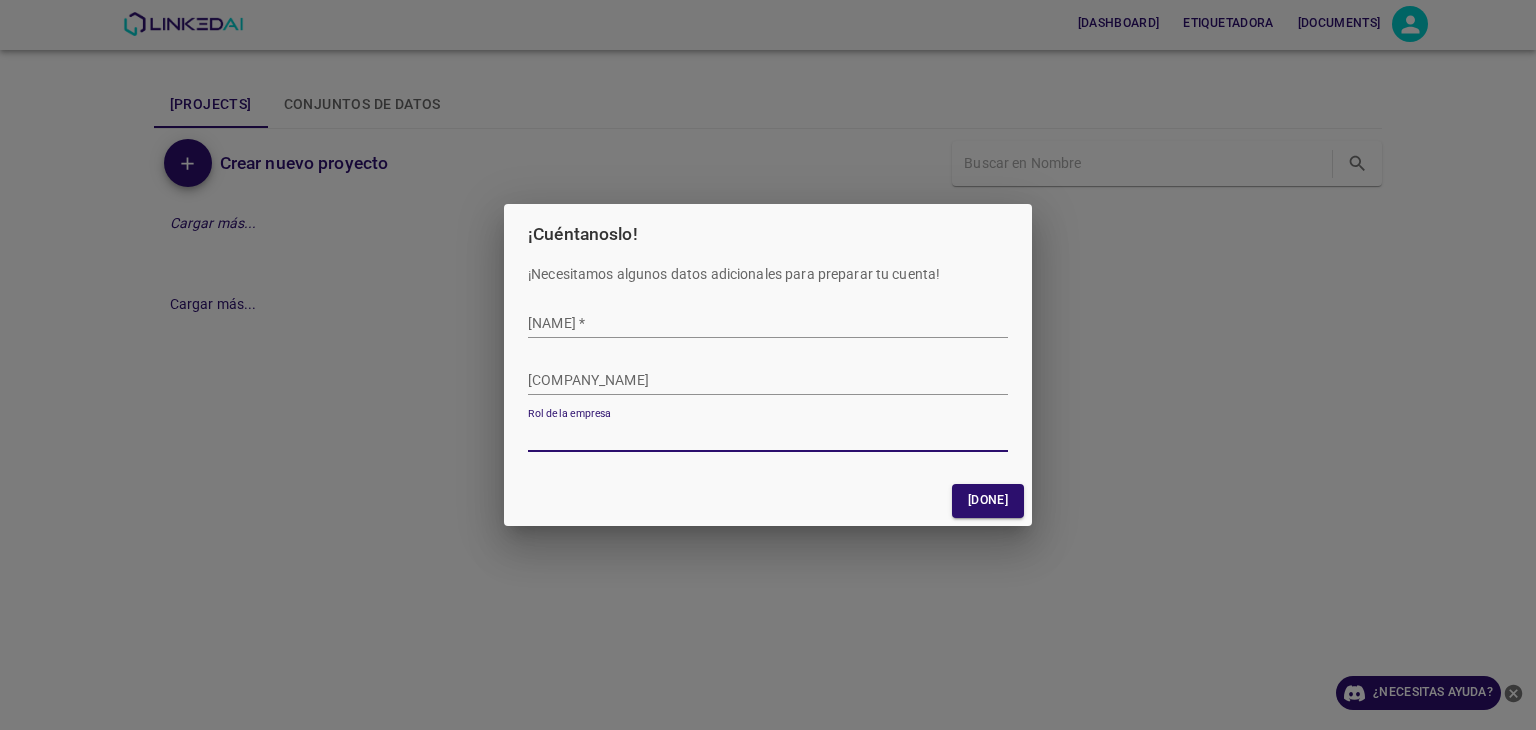 click on "[NAME]    *" at bounding box center (768, 323) 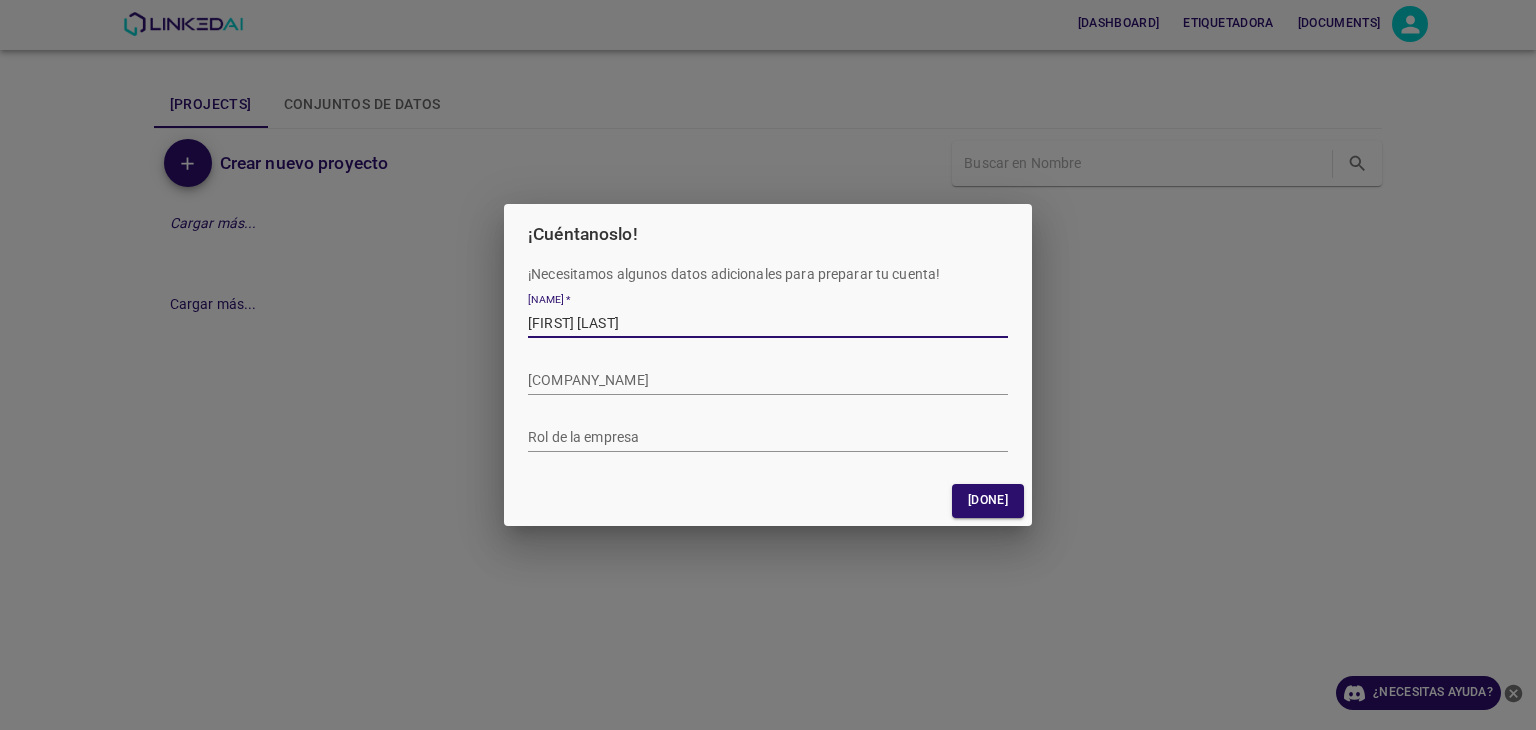 type on "[FIRST] [LAST]" 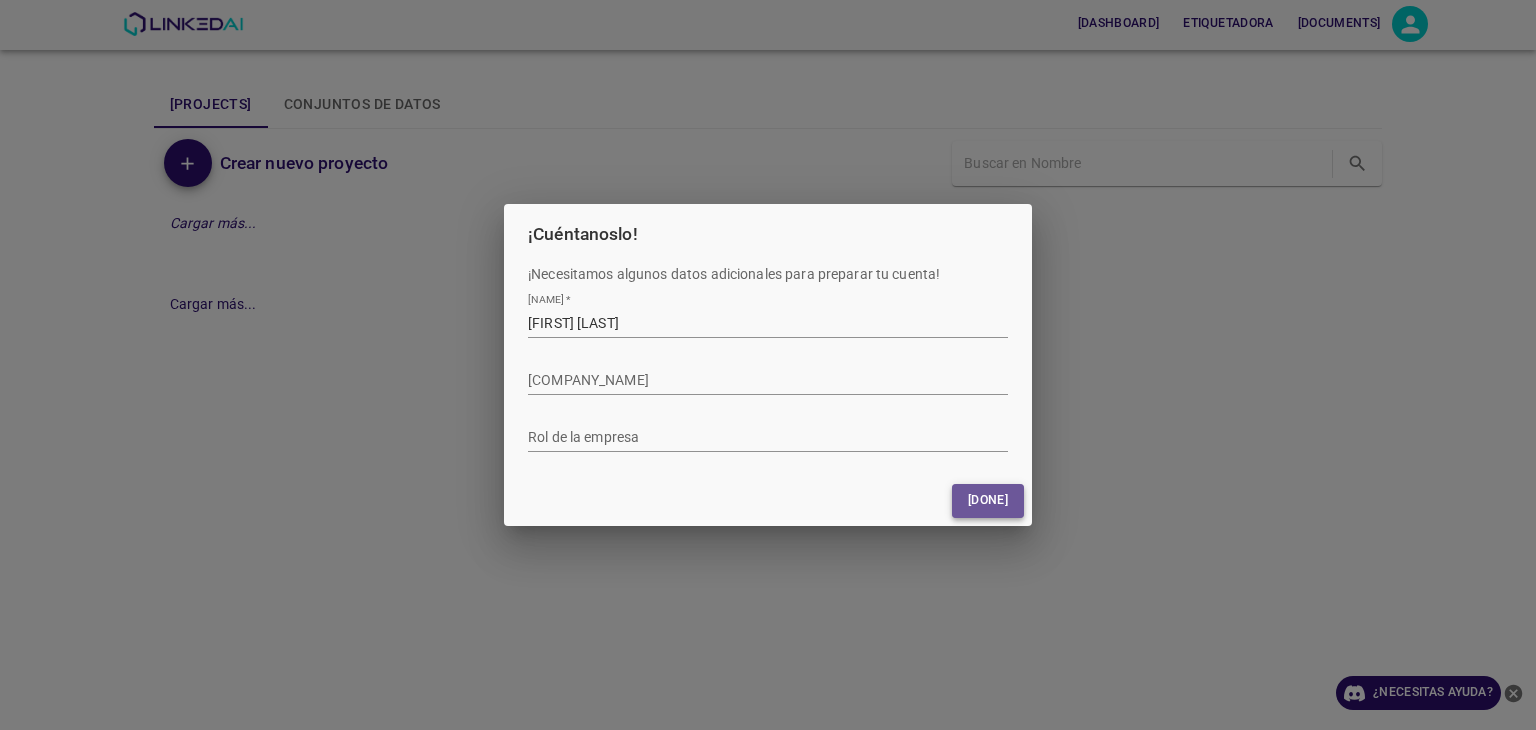 click on "[DONE]" at bounding box center (988, 500) 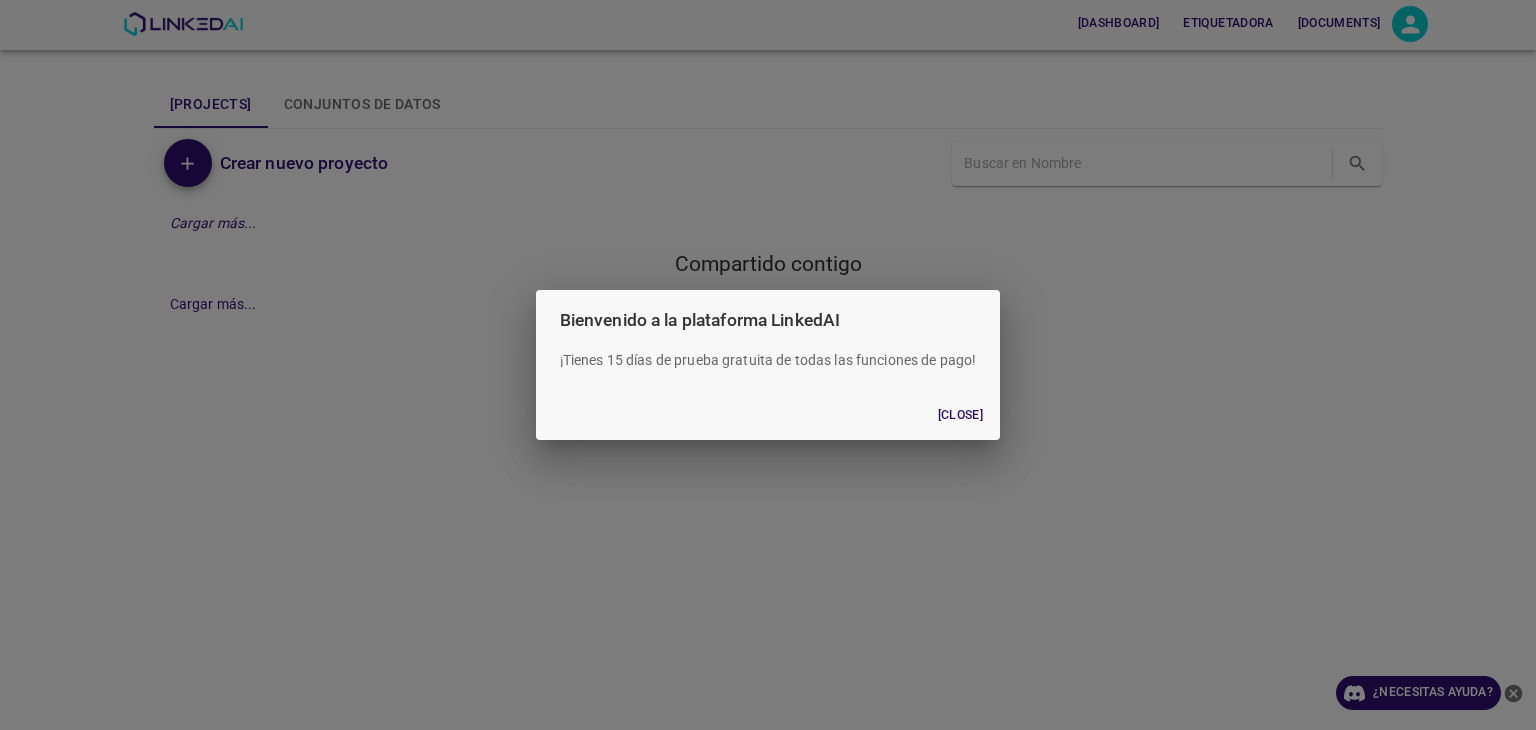 click on "[CLOSE]" at bounding box center [960, 415] 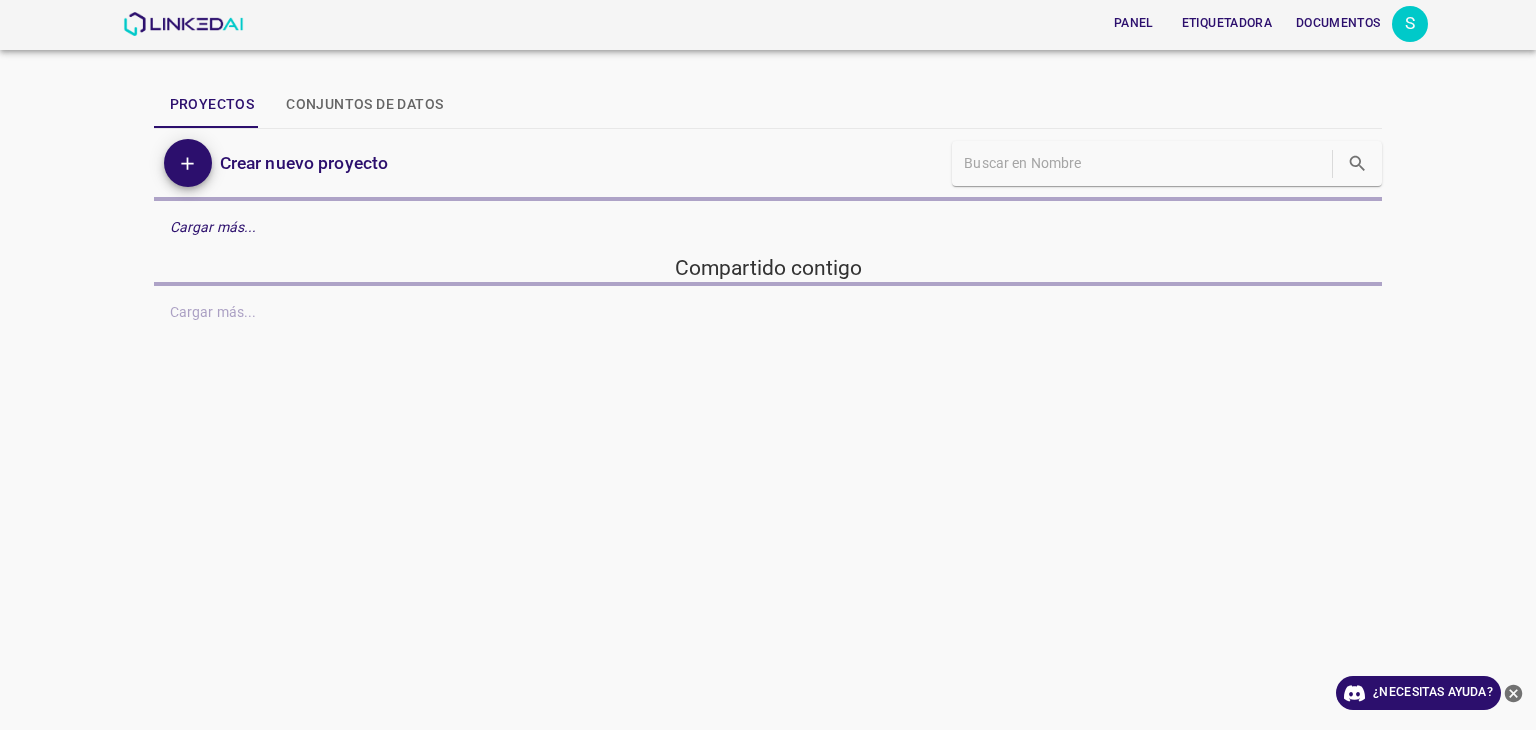 scroll, scrollTop: 0, scrollLeft: 0, axis: both 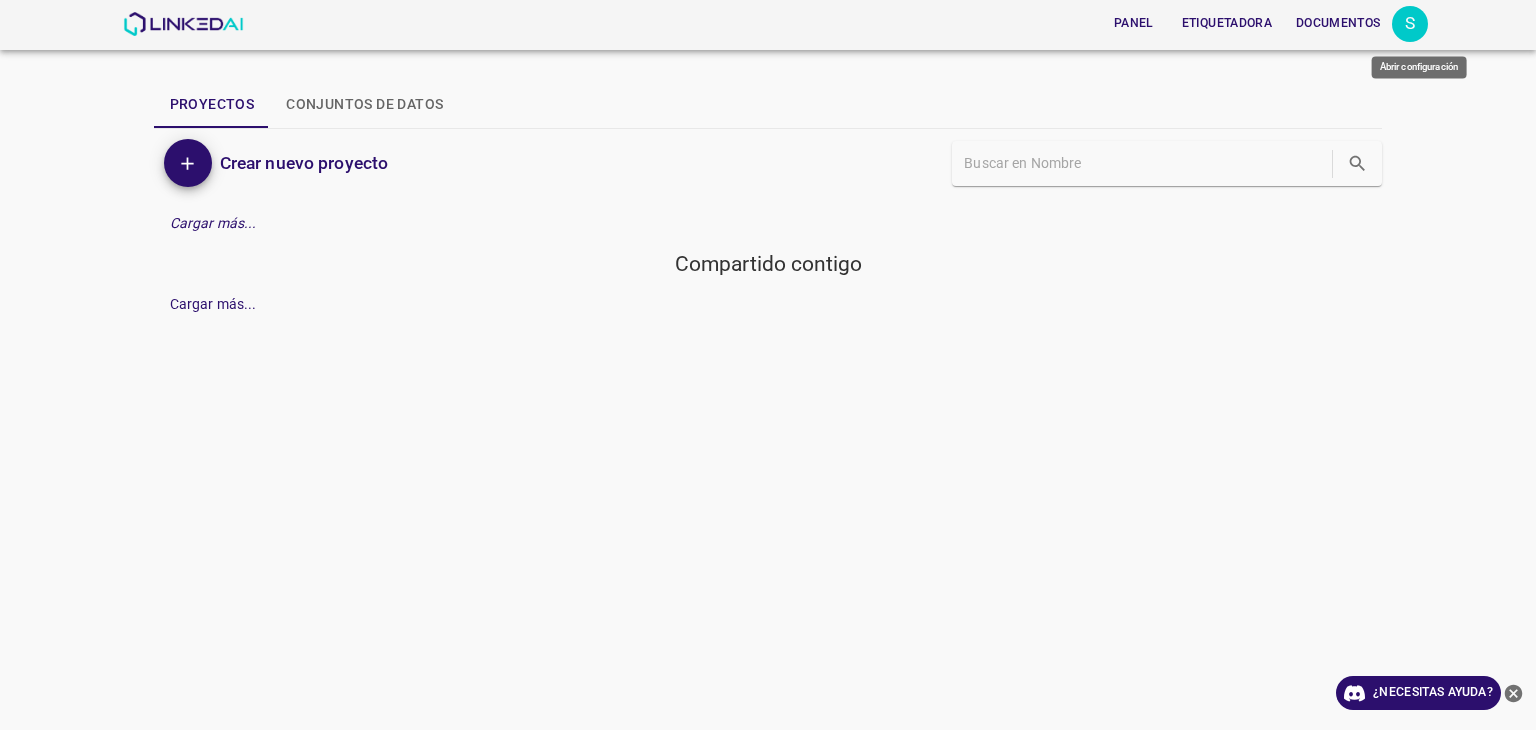 click on "S" at bounding box center (1410, 24) 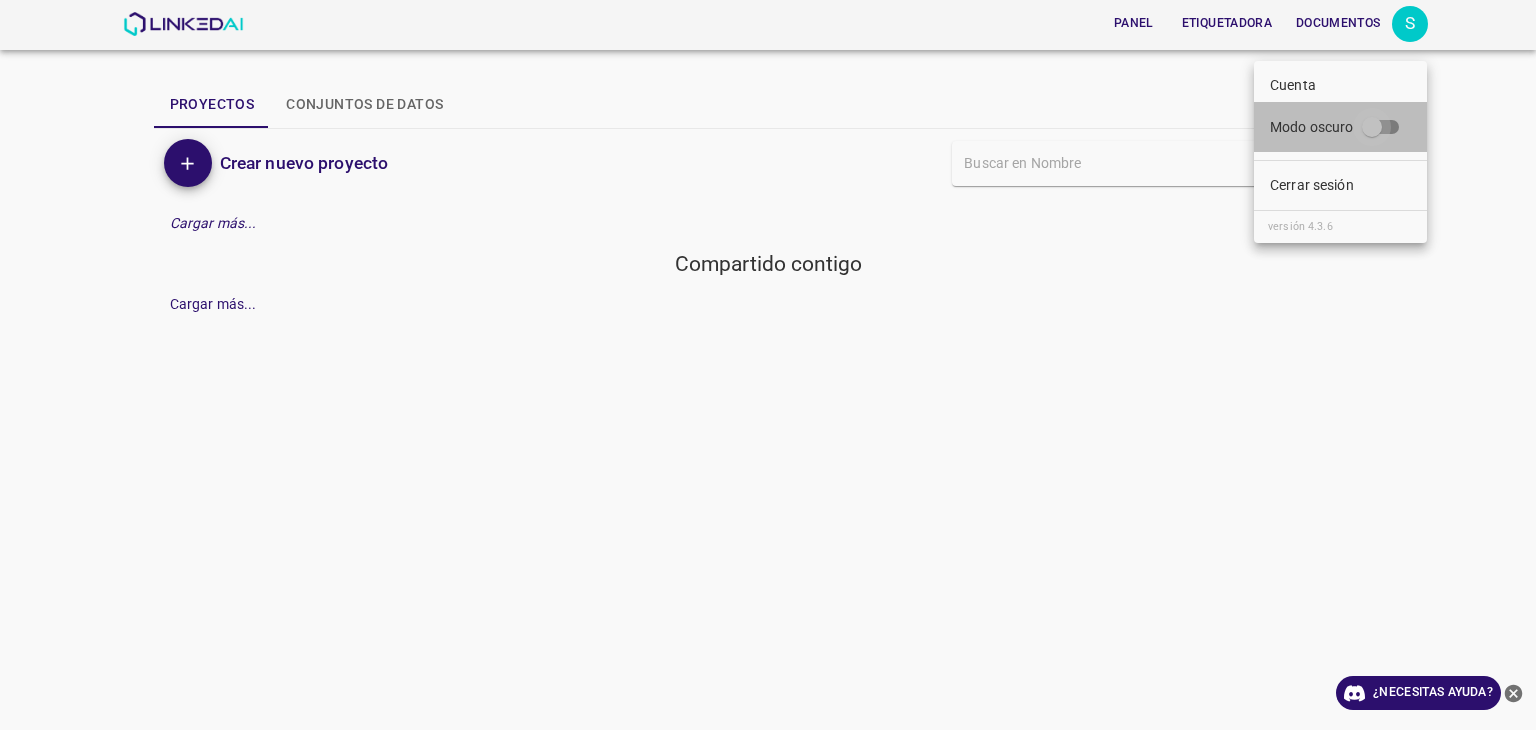 click on "Modo oscuro" at bounding box center [1372, 131] 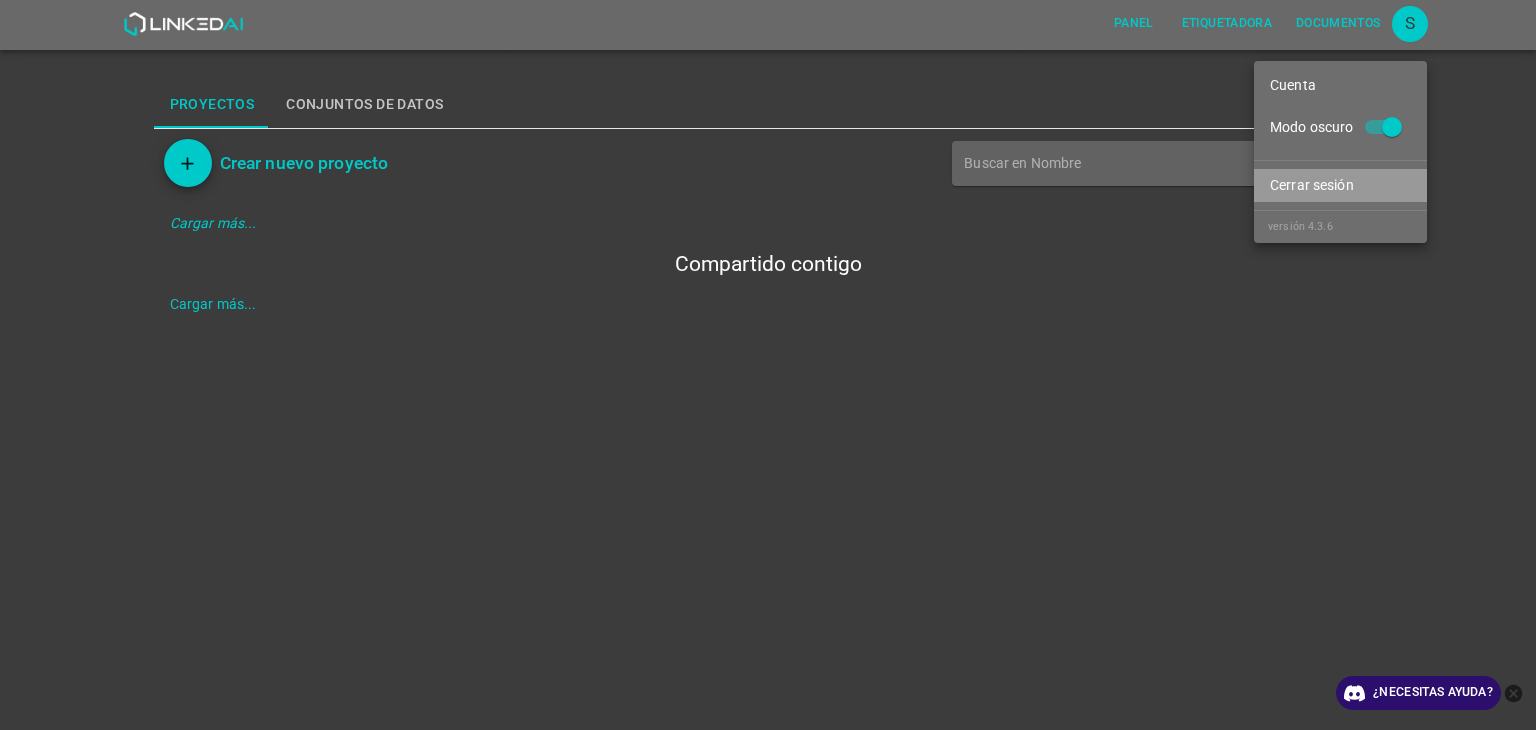 click on "Cerrar sesión" at bounding box center (1340, 185) 